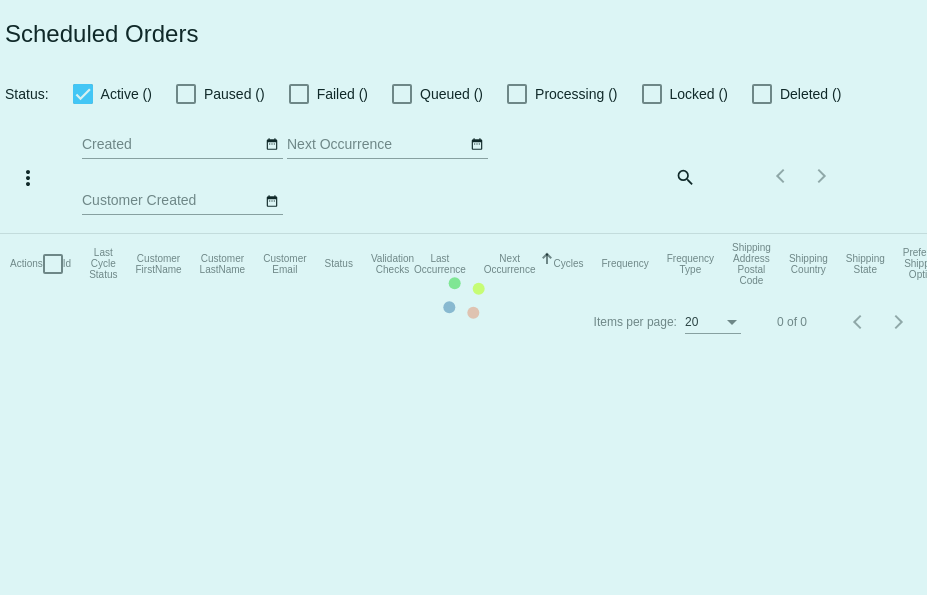 scroll, scrollTop: 0, scrollLeft: 0, axis: both 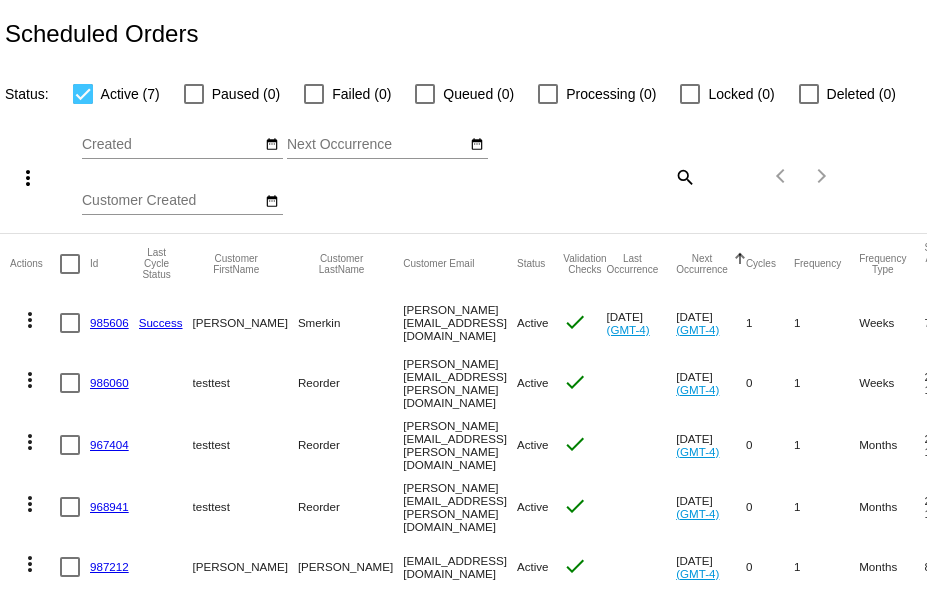click on "985606" 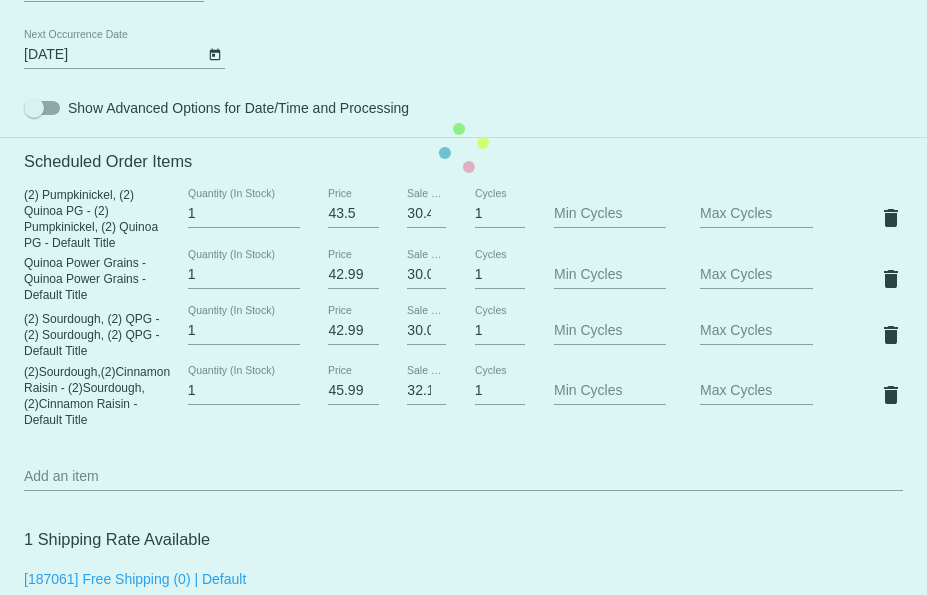 scroll, scrollTop: 1400, scrollLeft: 0, axis: vertical 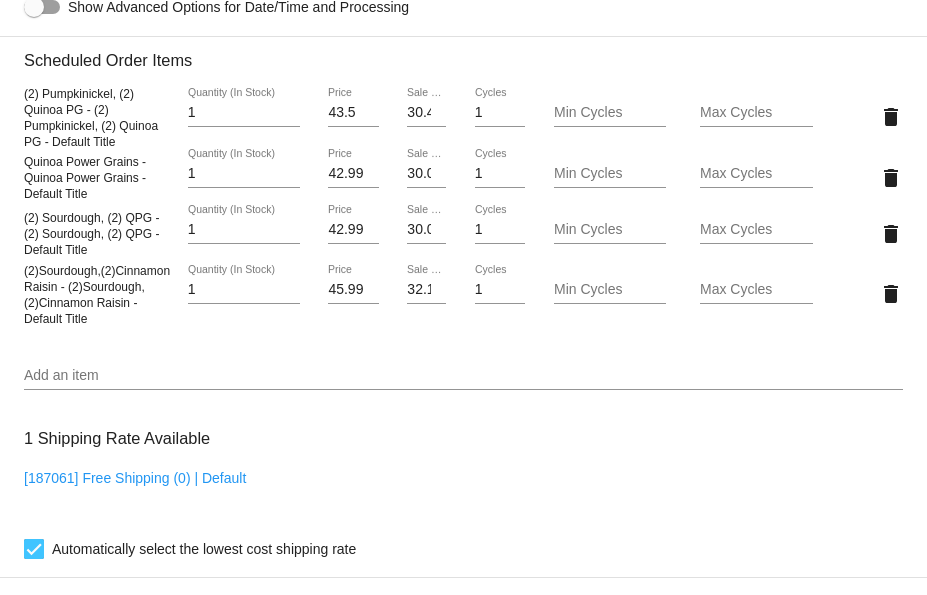 drag, startPoint x: 80, startPoint y: 356, endPoint x: 5, endPoint y: 313, distance: 86.4523 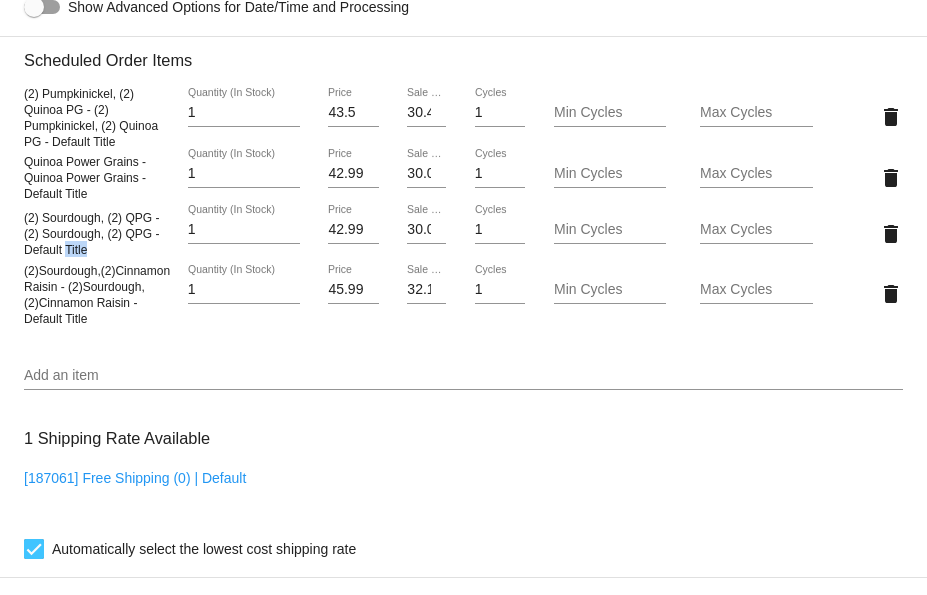 click on "(2) Sourdough, (2) QPG - (2) Sourdough, (2) QPG - Default Title" 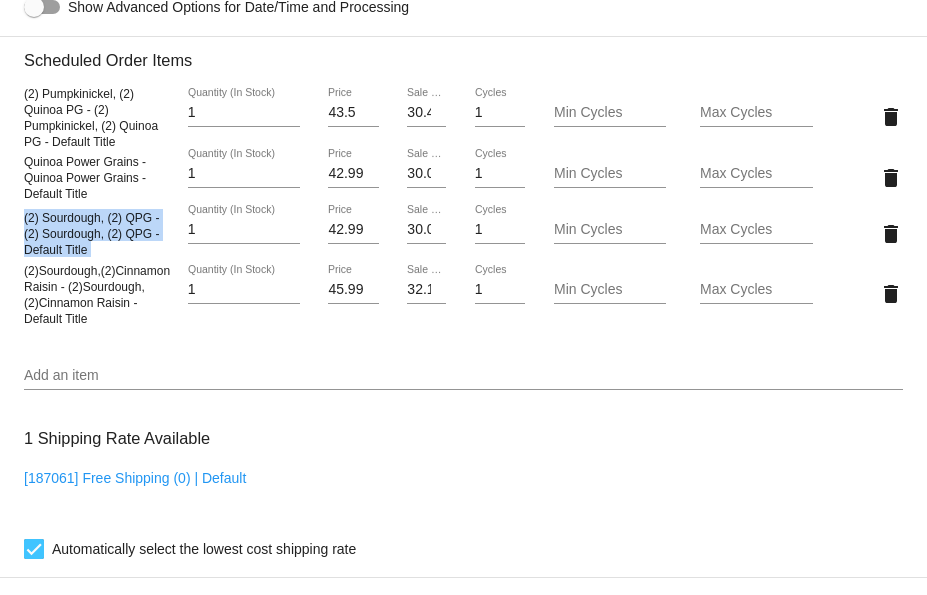 drag, startPoint x: 68, startPoint y: 261, endPoint x: 63, endPoint y: 279, distance: 18.681541 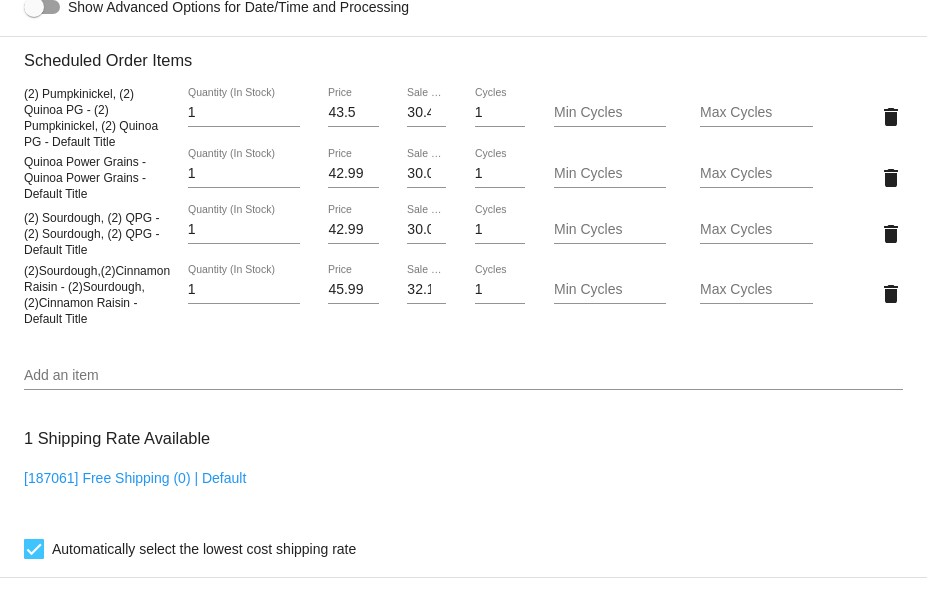 click on "Quinoa Power Grains - Quinoa Power Grains - Default Title" 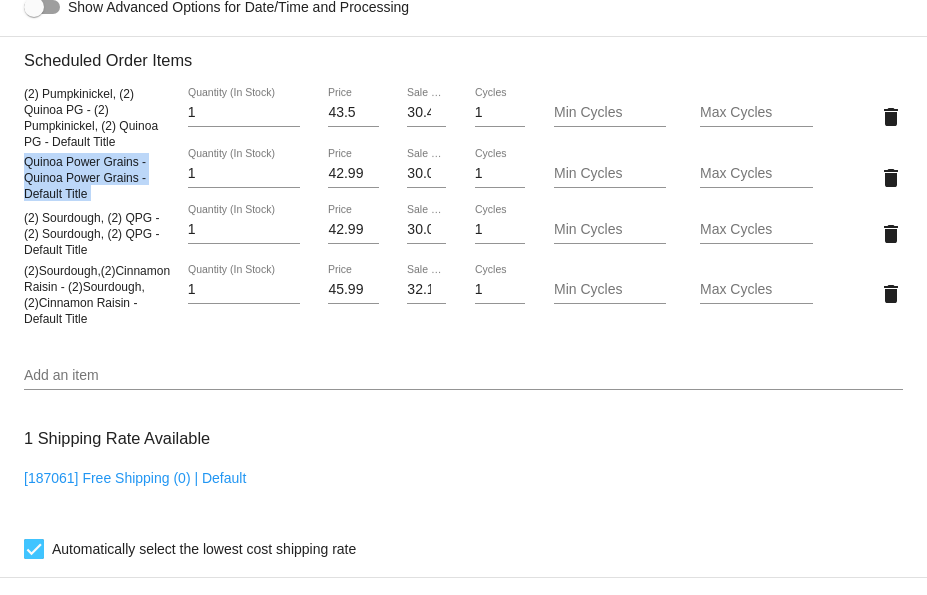 click on "Quinoa Power Grains - Quinoa Power Grains - Default Title" 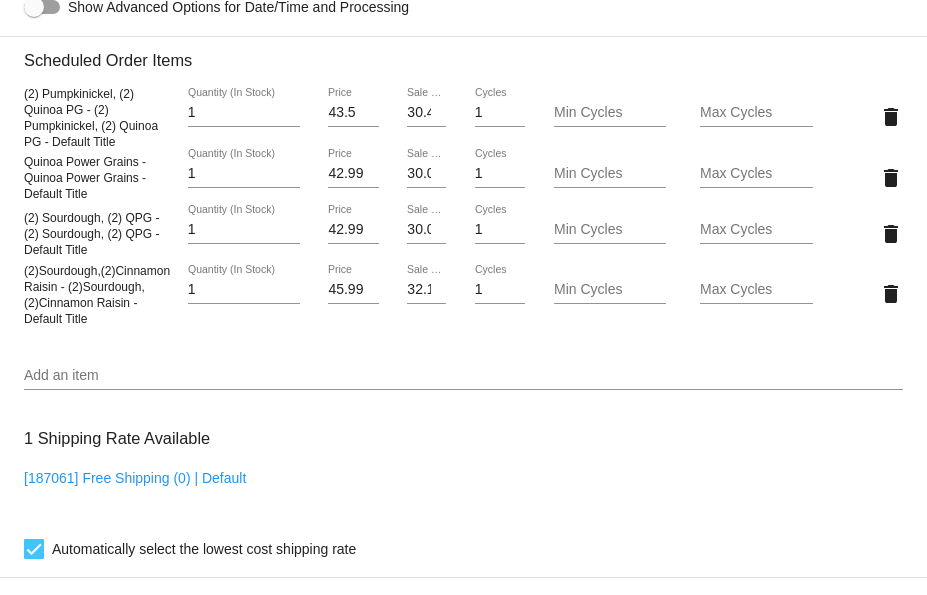 click on "(2) Pumpkinickel, (2) Quinoa PG - (2) Pumpkinickel, (2) Quinoa PG - Default Title" 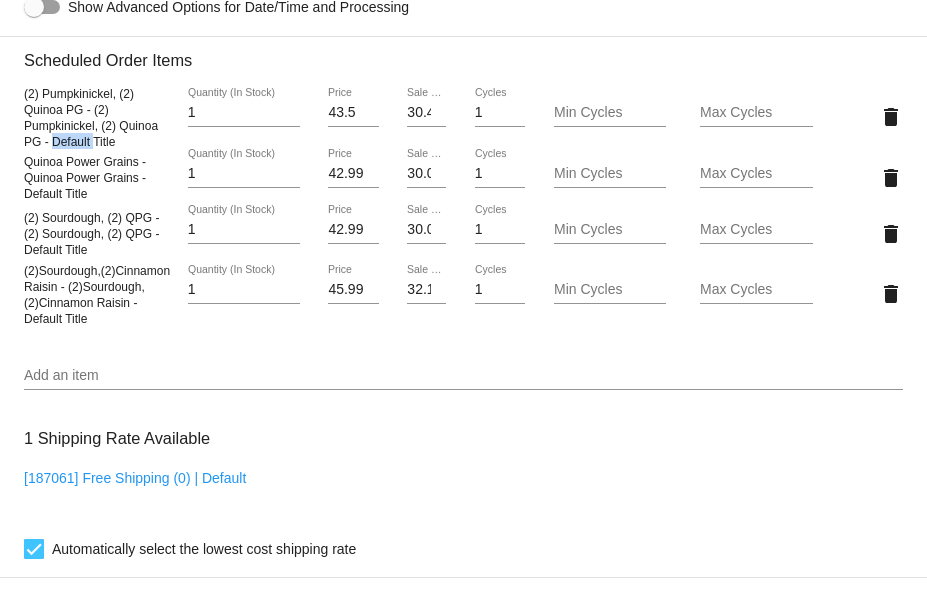 click on "(2) Pumpkinickel, (2) Quinoa PG - (2) Pumpkinickel, (2) Quinoa PG - Default Title" 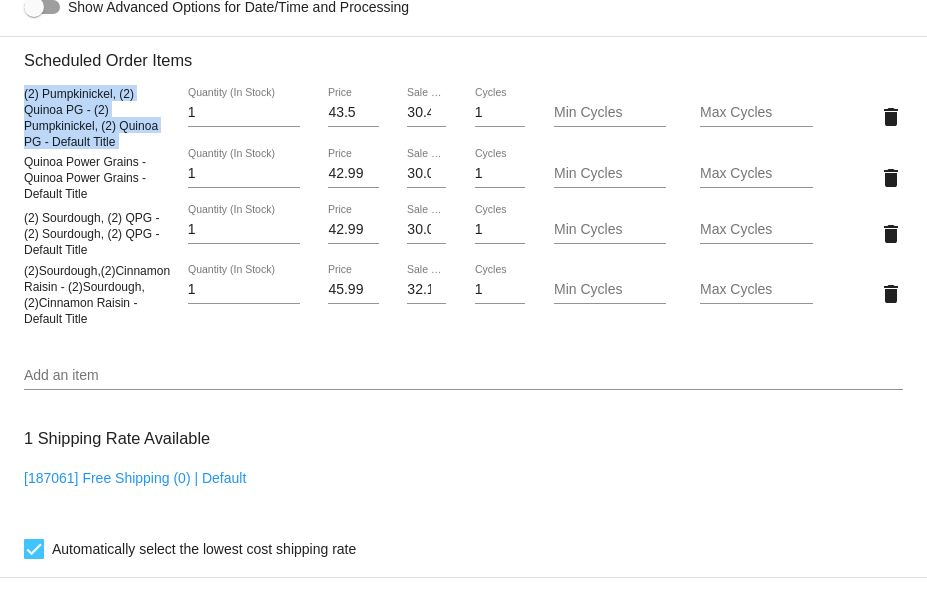 click on "(2) Pumpkinickel, (2) Quinoa PG - (2) Pumpkinickel, (2) Quinoa PG - Default Title" 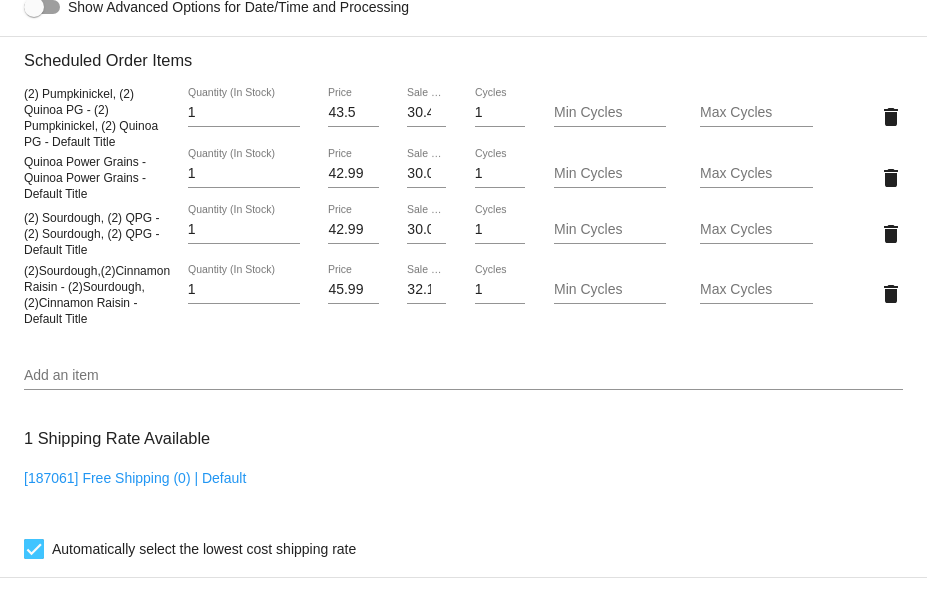 click on "Quinoa Power Grains - Quinoa Power Grains - Default Title" 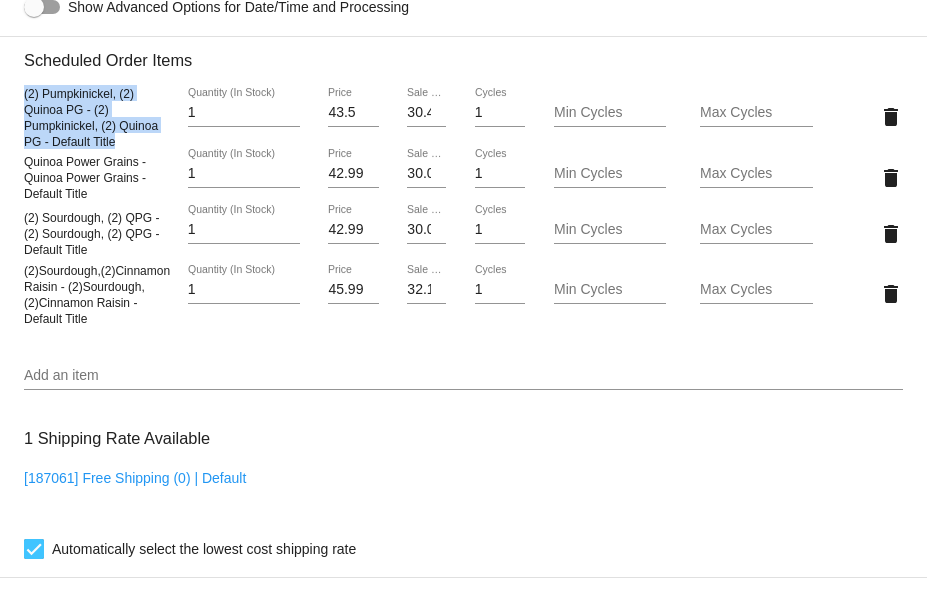 drag, startPoint x: 121, startPoint y: 149, endPoint x: 3, endPoint y: 93, distance: 130.61394 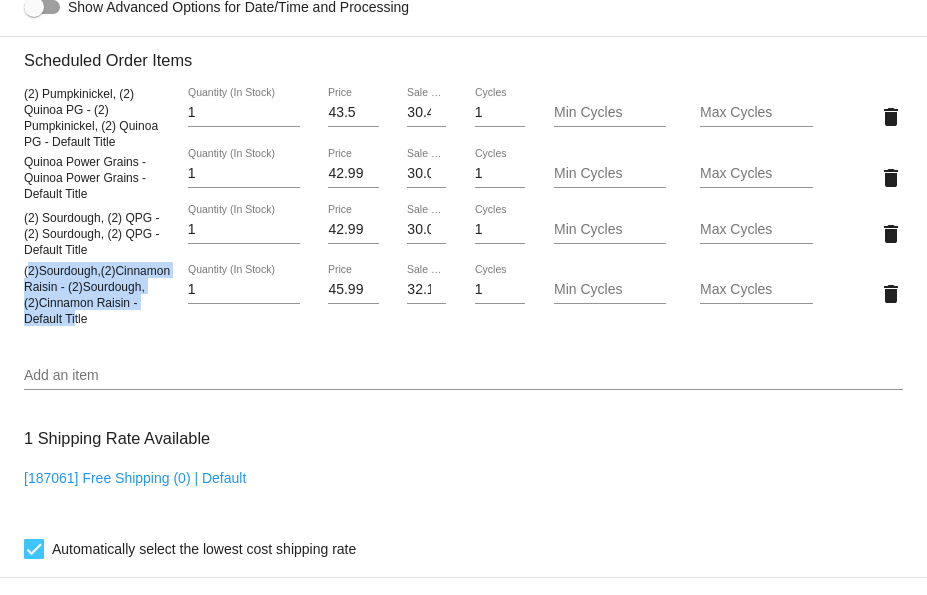 drag, startPoint x: 76, startPoint y: 344, endPoint x: 35, endPoint y: 283, distance: 73.4983 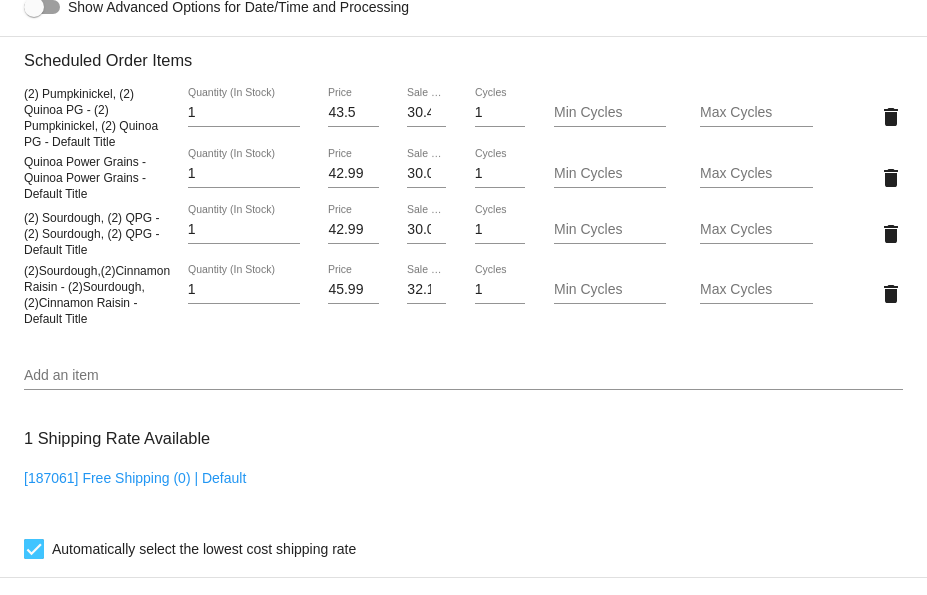 click on "(2)Sourdough,(2)Cinnamon Raisin - (2)Sourdough,(2)Cinnamon Raisin - Default Title" 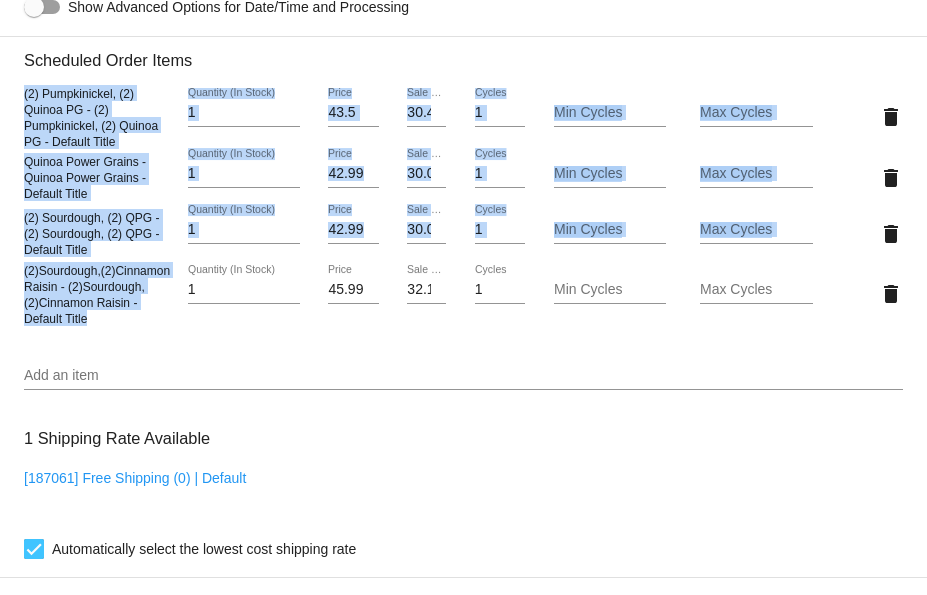 drag, startPoint x: 98, startPoint y: 356, endPoint x: -12, endPoint y: 80, distance: 297.11276 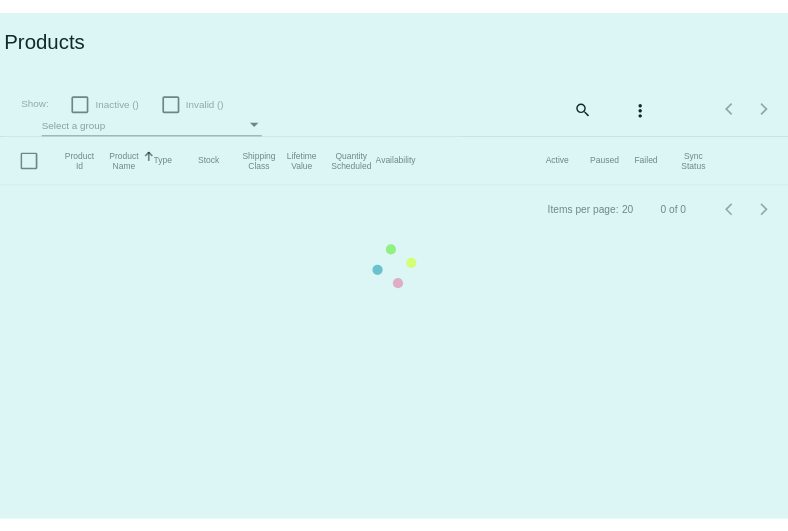 scroll, scrollTop: 0, scrollLeft: 0, axis: both 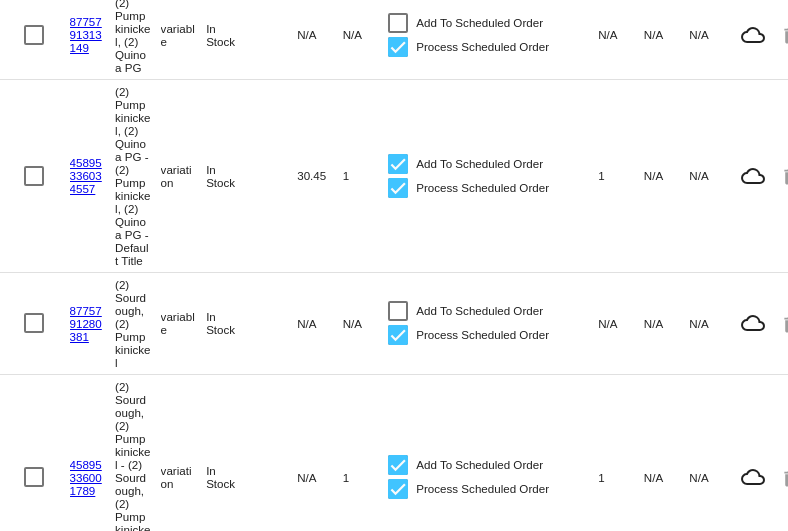 click on "(2) Pumpkinickel, (2) Quinoa PG" 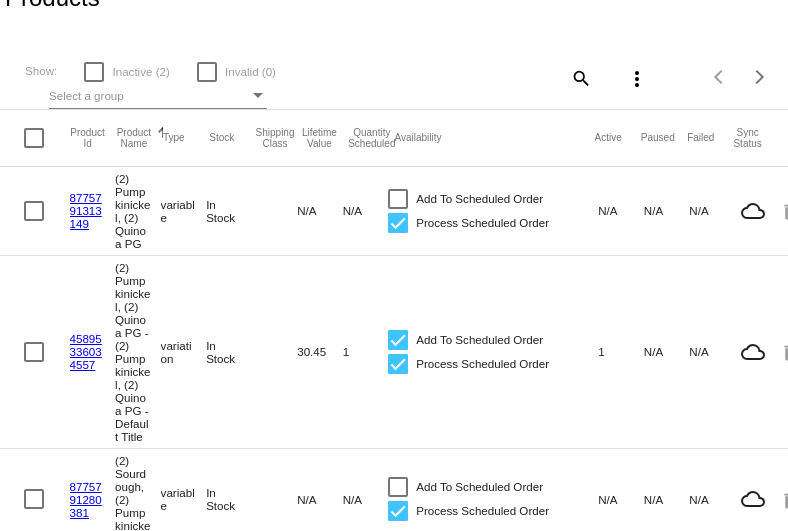 scroll, scrollTop: 0, scrollLeft: 0, axis: both 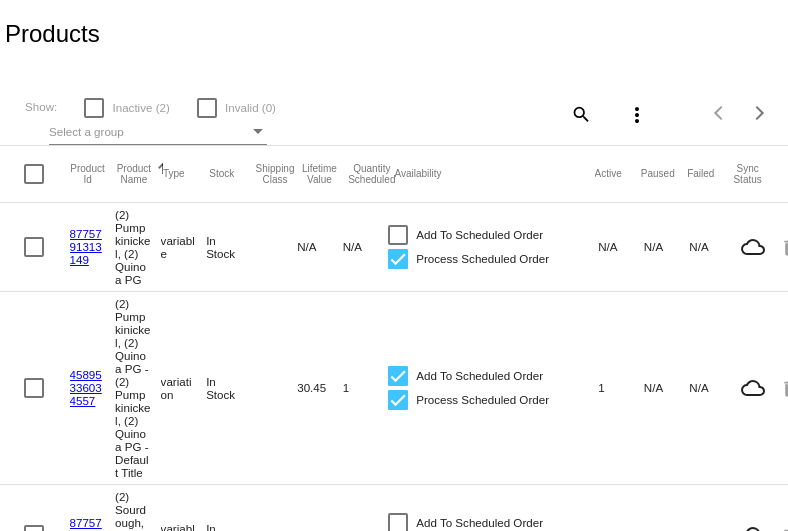click on "(2) Pumpkinickel, (2) Quinoa PG" 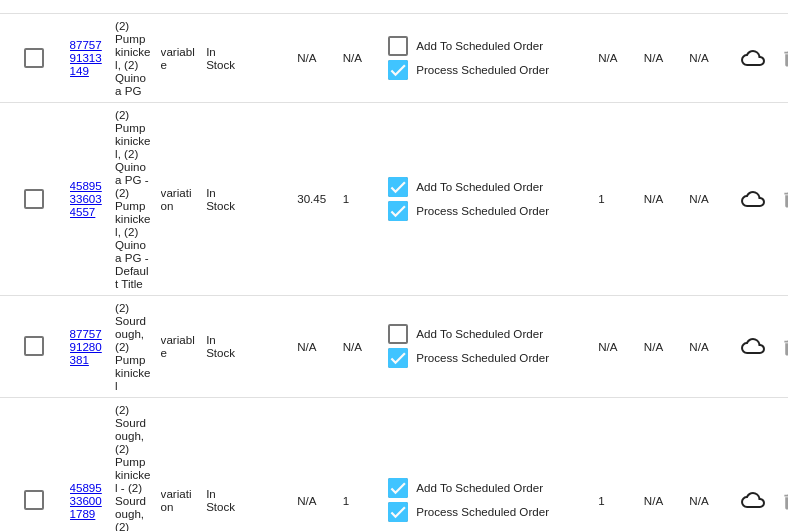 scroll, scrollTop: 212, scrollLeft: 0, axis: vertical 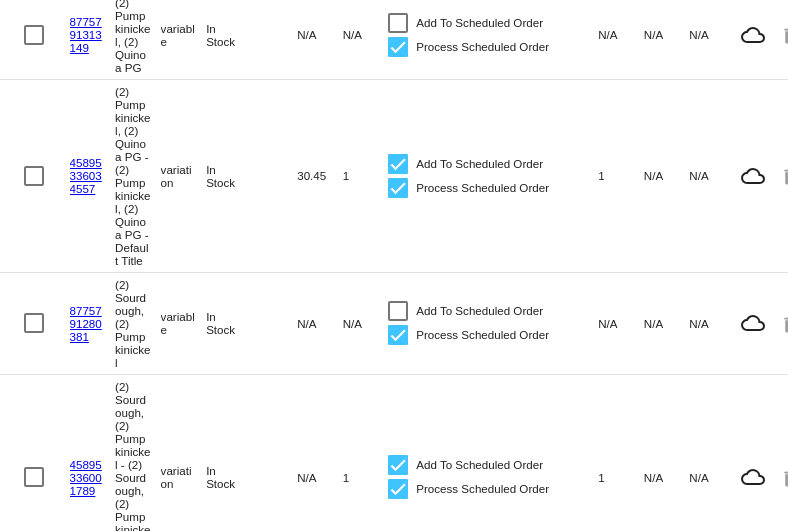 drag, startPoint x: 145, startPoint y: 274, endPoint x: 101, endPoint y: 109, distance: 170.76591 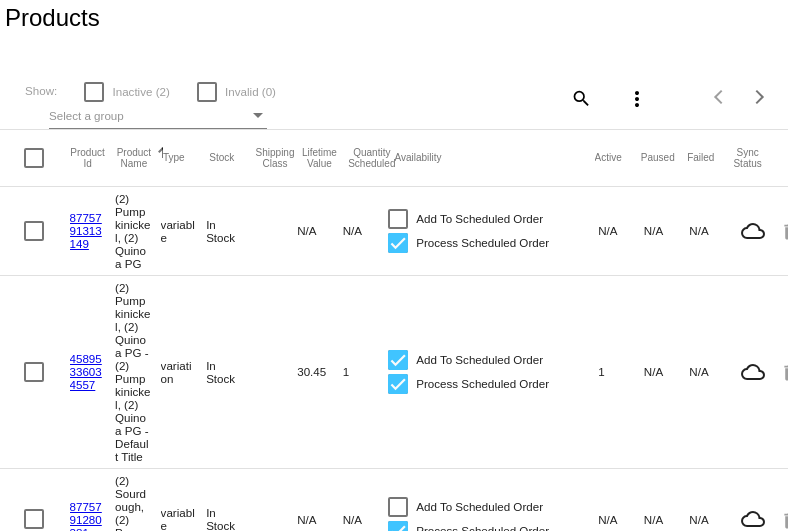 scroll, scrollTop: 0, scrollLeft: 0, axis: both 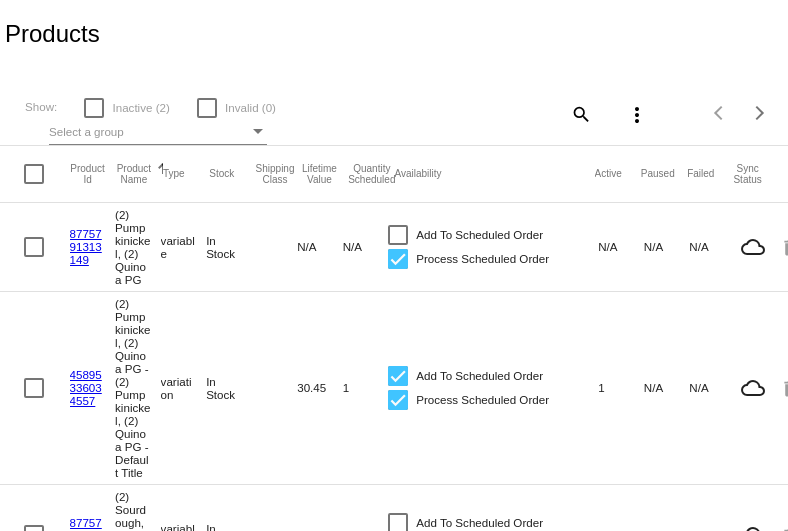 drag, startPoint x: 143, startPoint y: 277, endPoint x: 110, endPoint y: 213, distance: 72.00694 